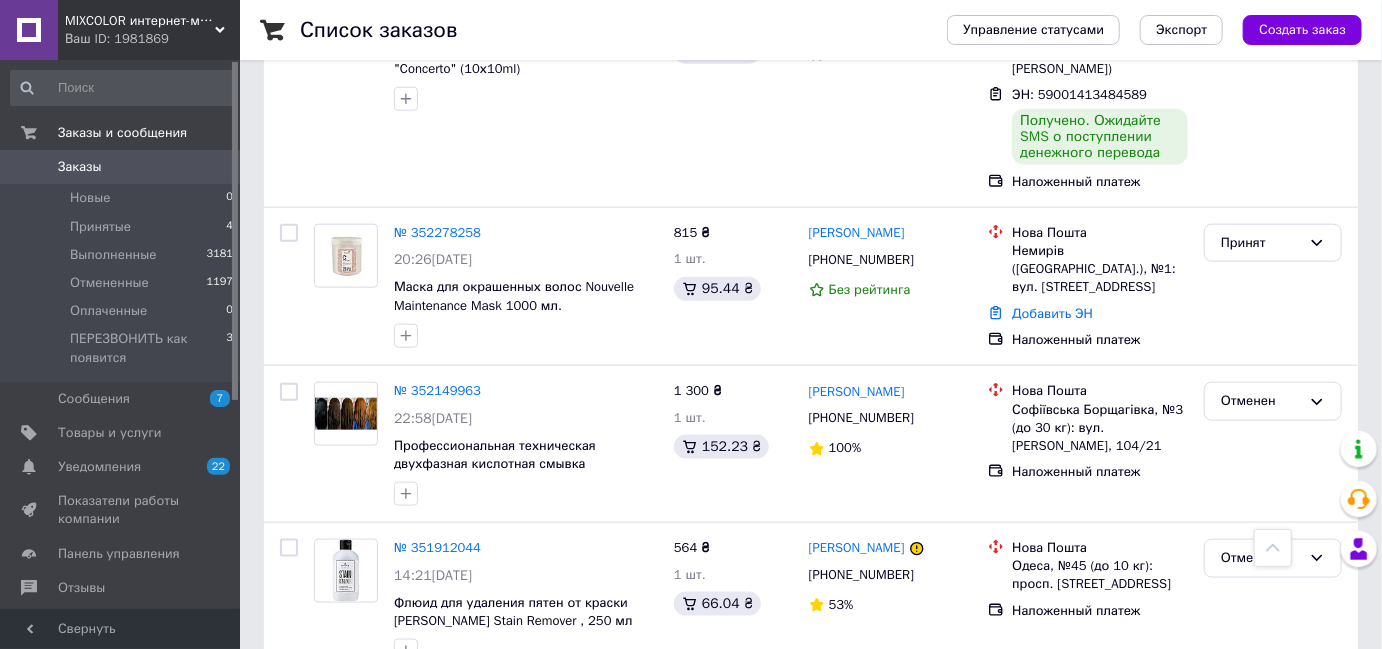 scroll, scrollTop: 0, scrollLeft: 0, axis: both 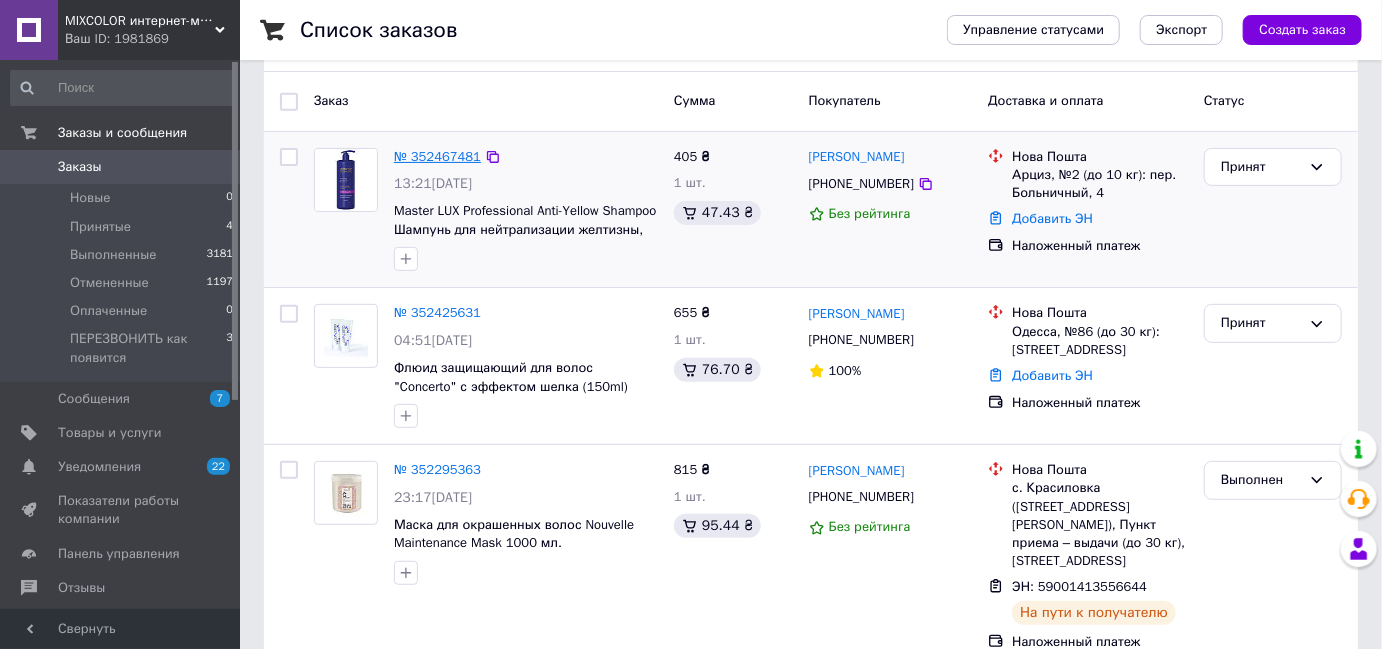 click on "№ 352467481" at bounding box center [437, 156] 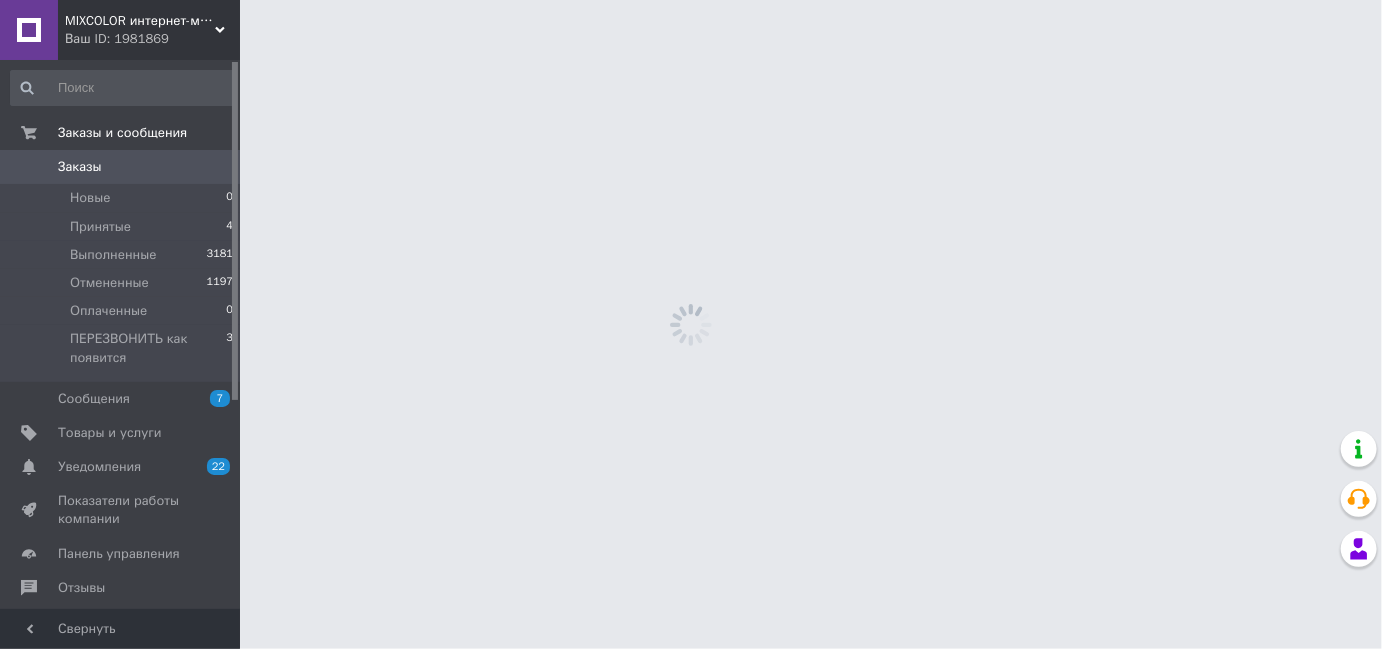 scroll, scrollTop: 0, scrollLeft: 0, axis: both 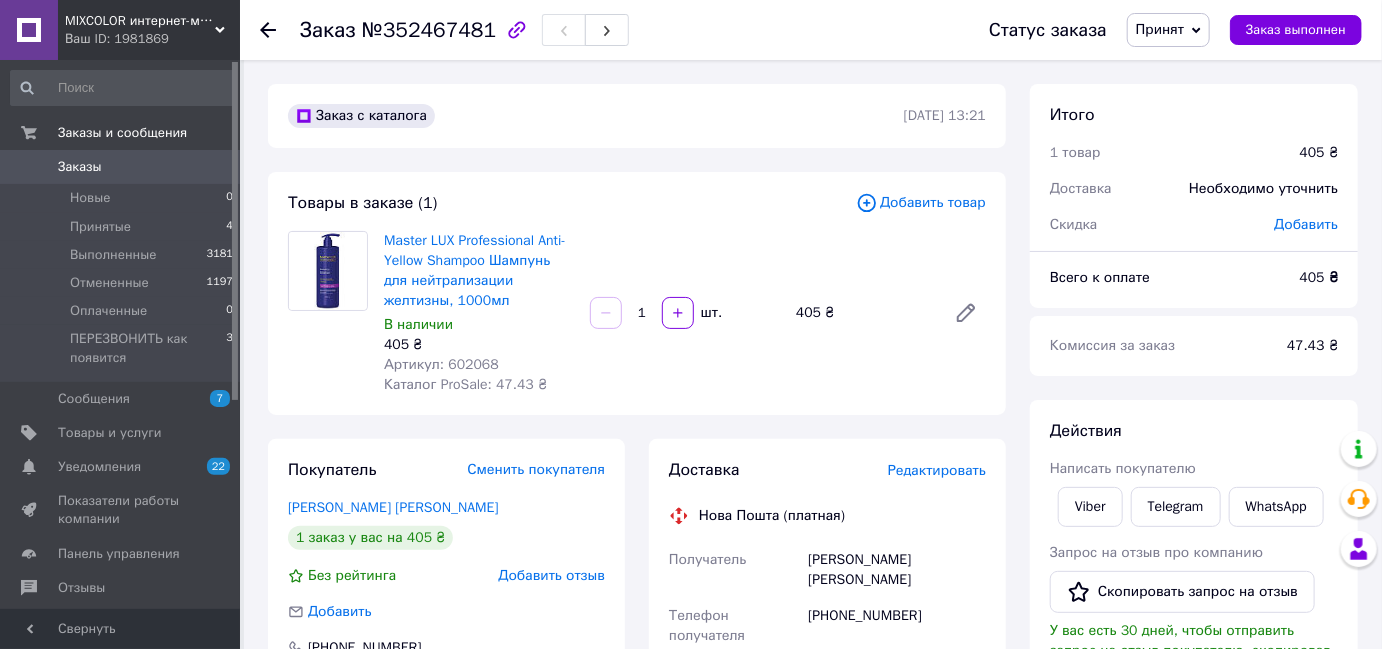 click 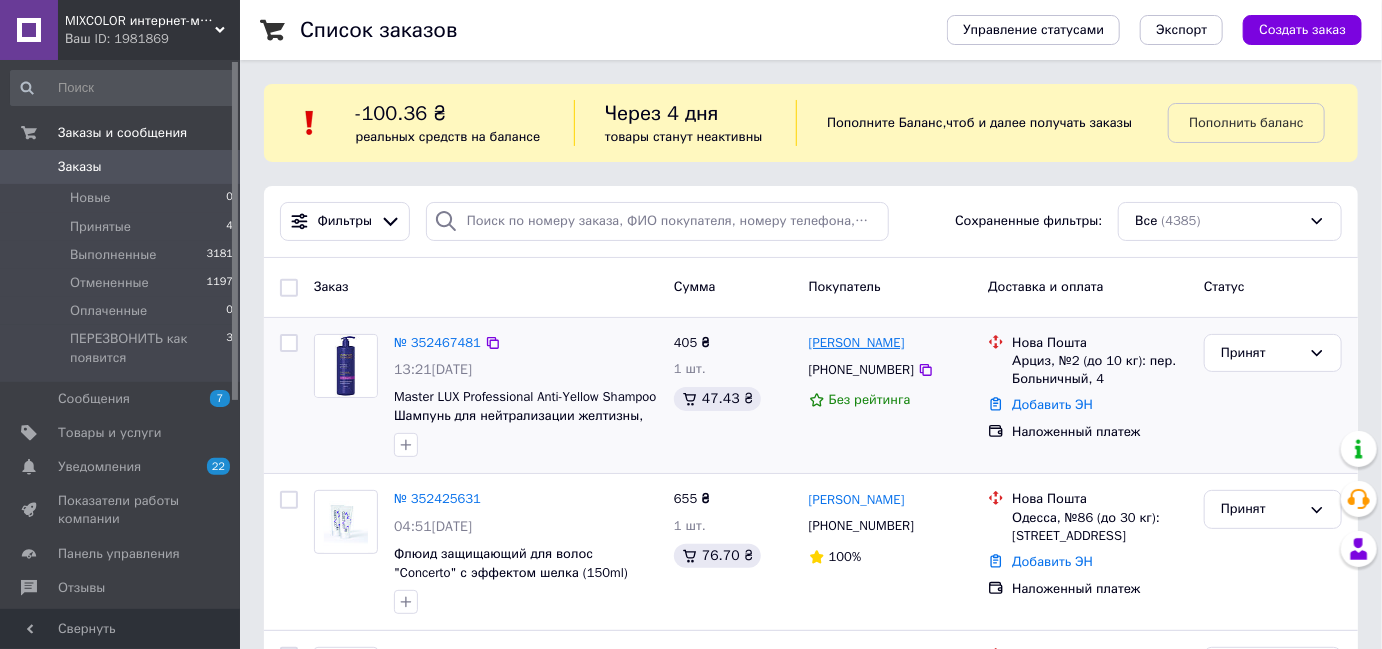click on "[PERSON_NAME]" at bounding box center [857, 343] 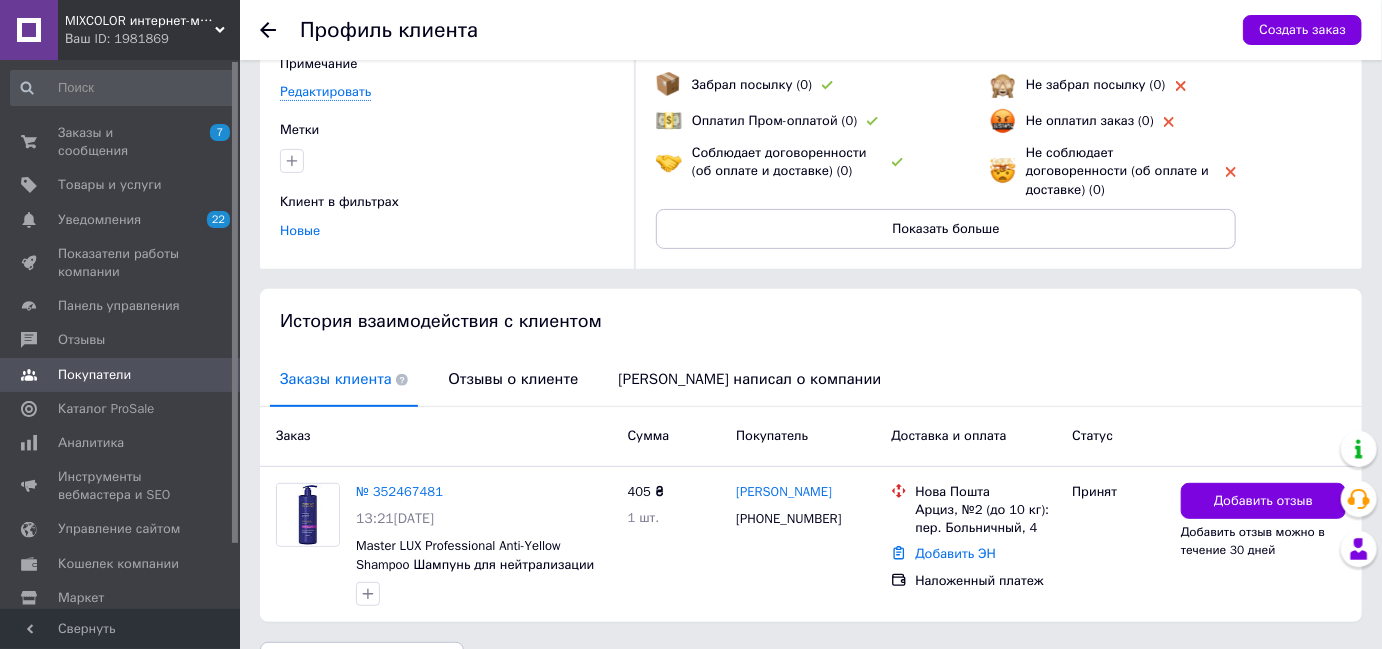 scroll, scrollTop: 199, scrollLeft: 0, axis: vertical 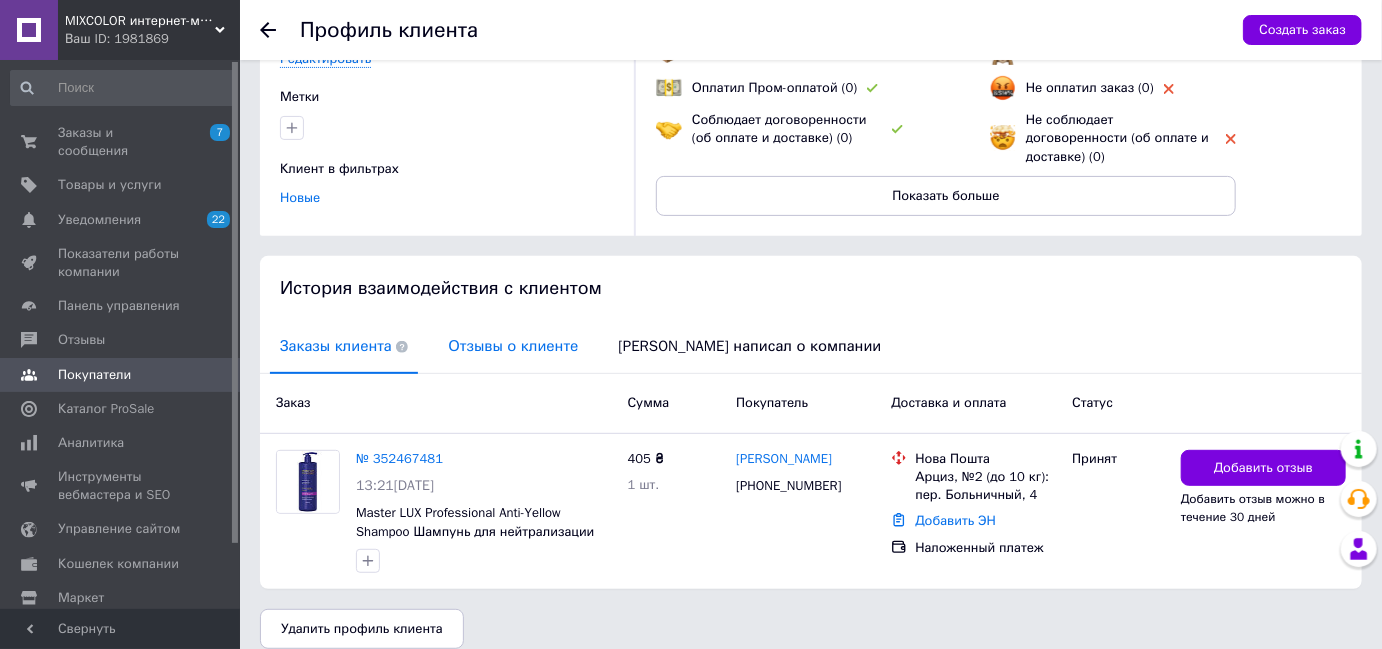 click on "Отзывы о клиенте" at bounding box center [513, 346] 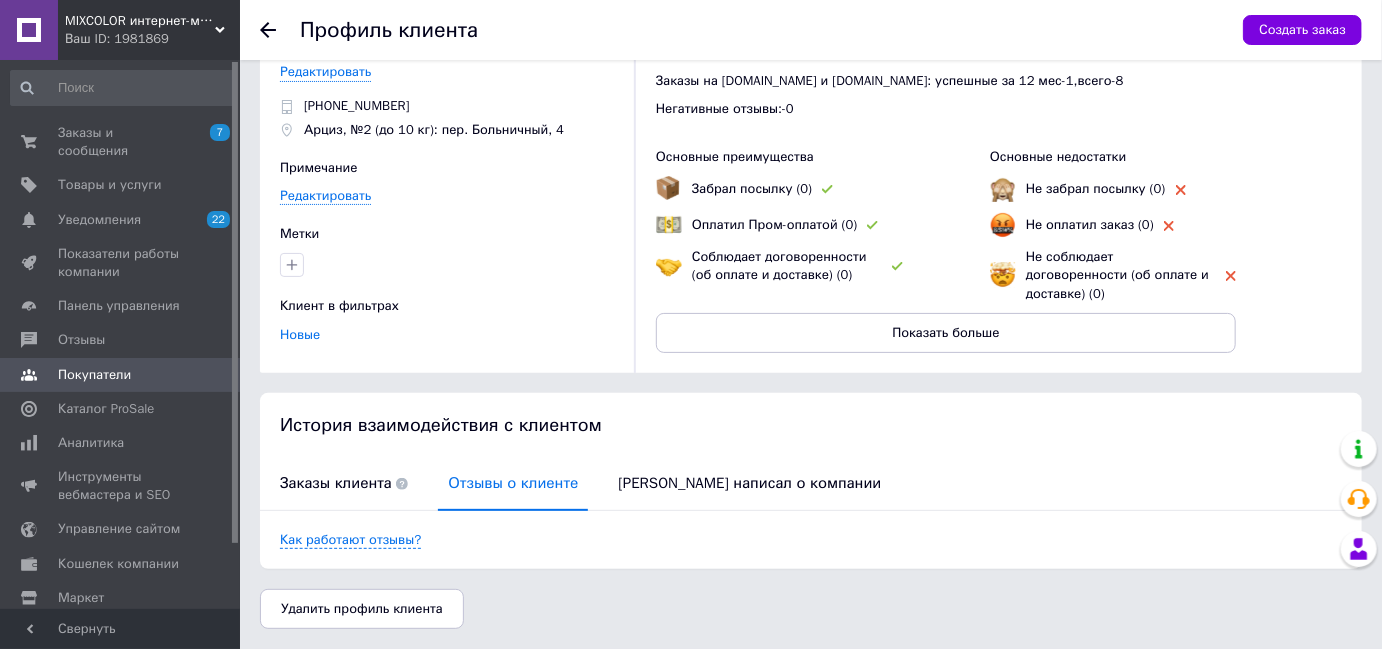 scroll, scrollTop: 42, scrollLeft: 0, axis: vertical 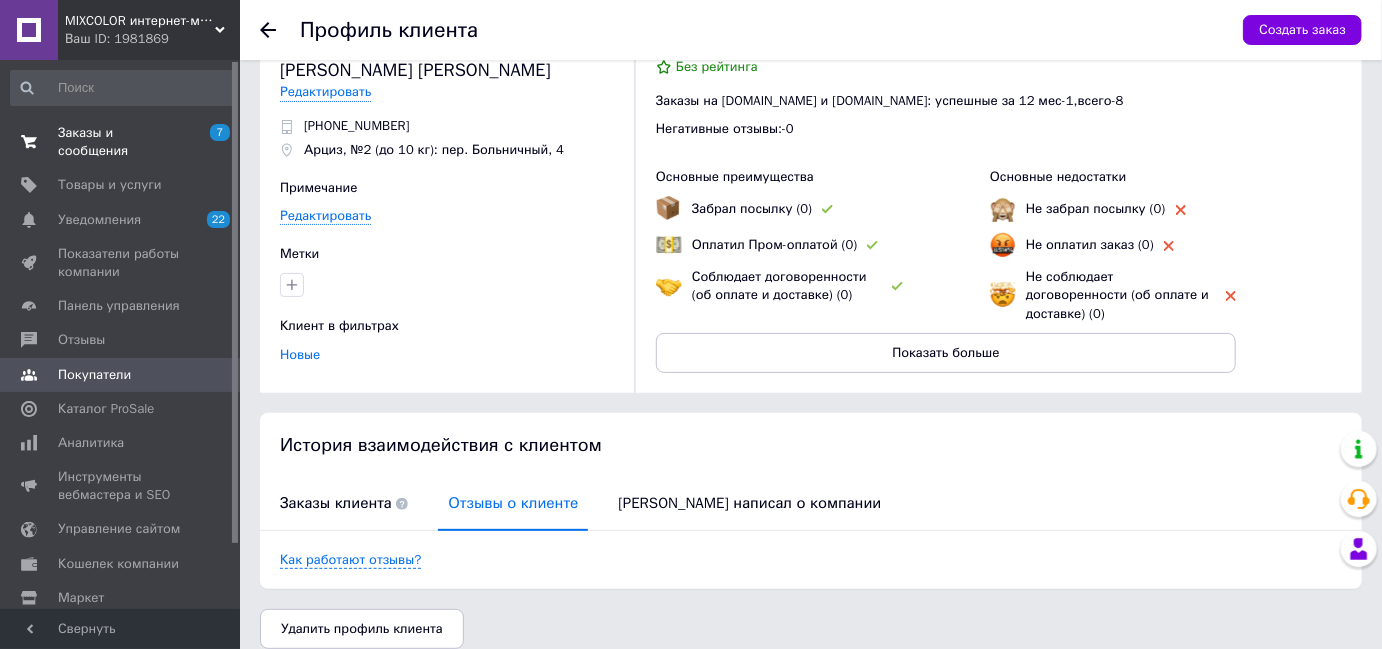 click on "Заказы и сообщения 7 0" at bounding box center [122, 142] 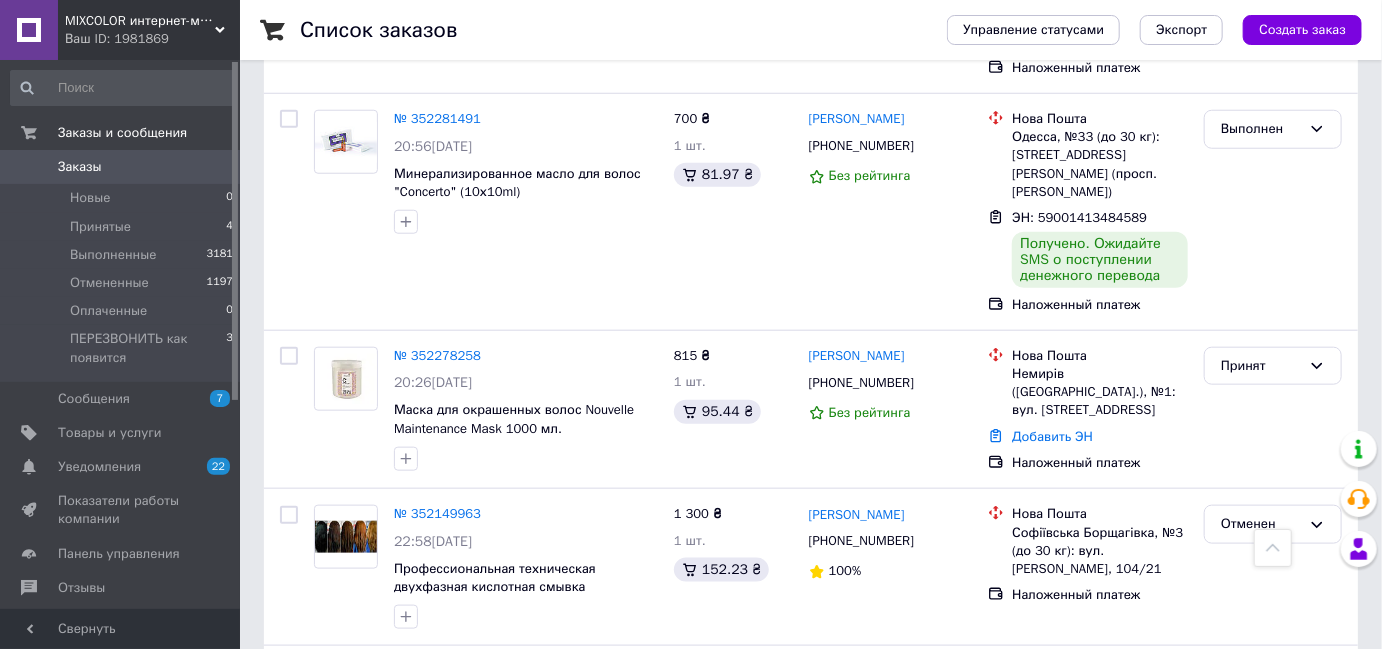 scroll, scrollTop: 774, scrollLeft: 0, axis: vertical 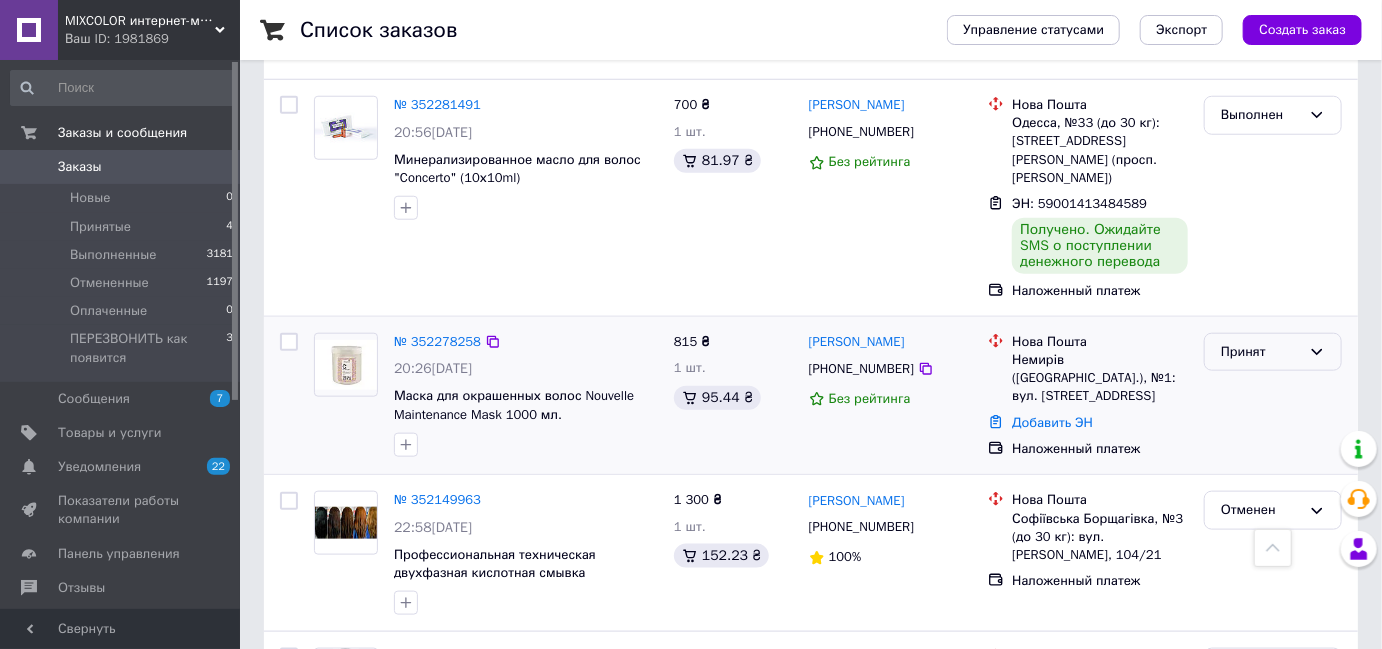 click 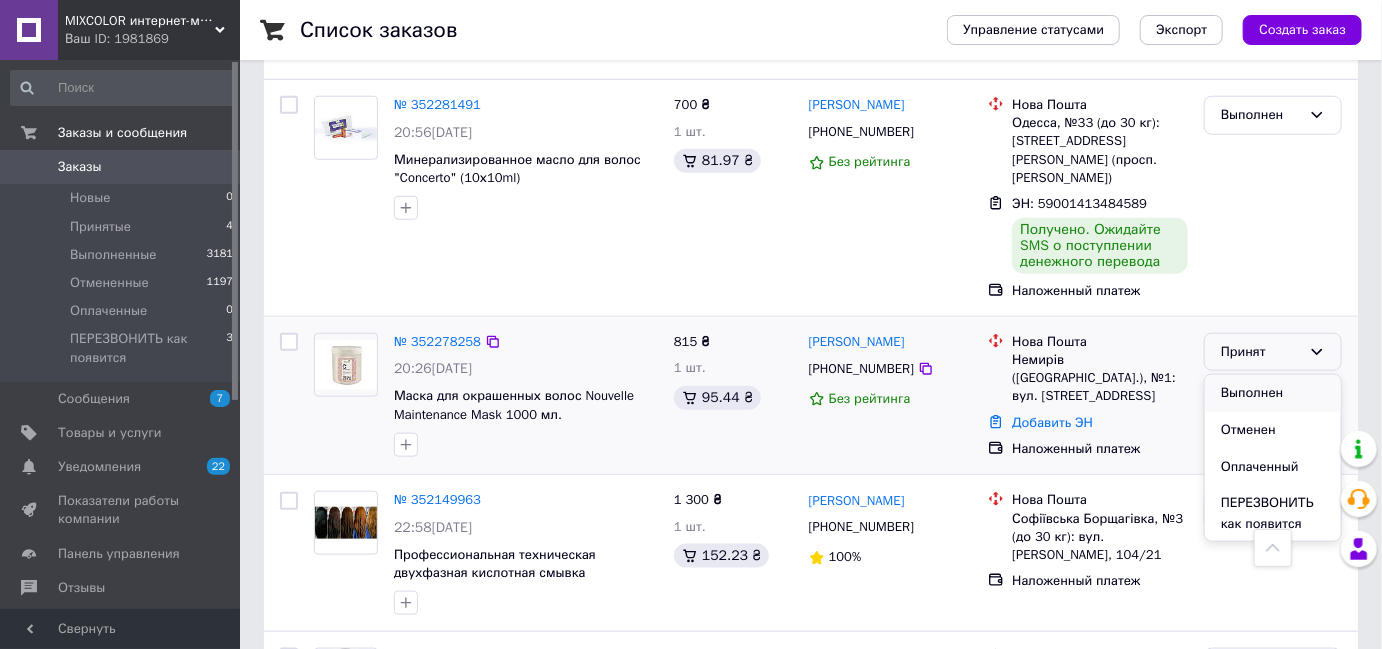 click on "Выполнен" at bounding box center (1273, 393) 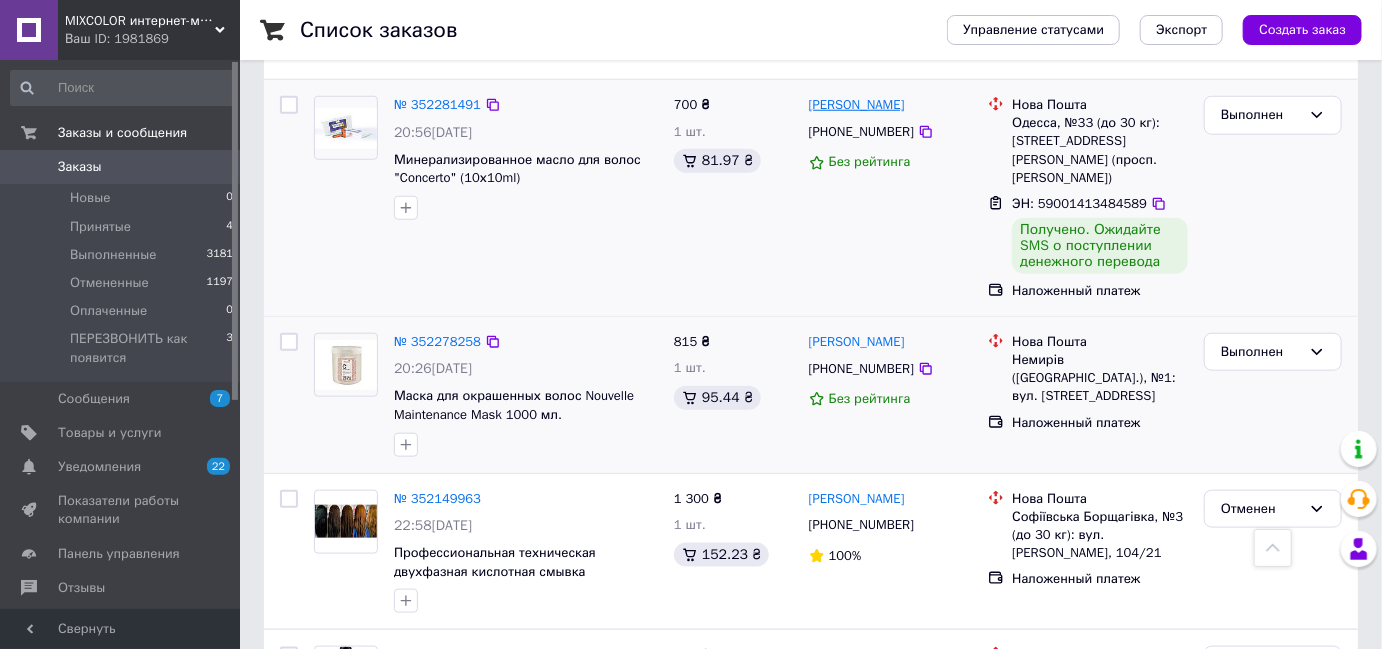 click on "[PERSON_NAME]" at bounding box center [857, 105] 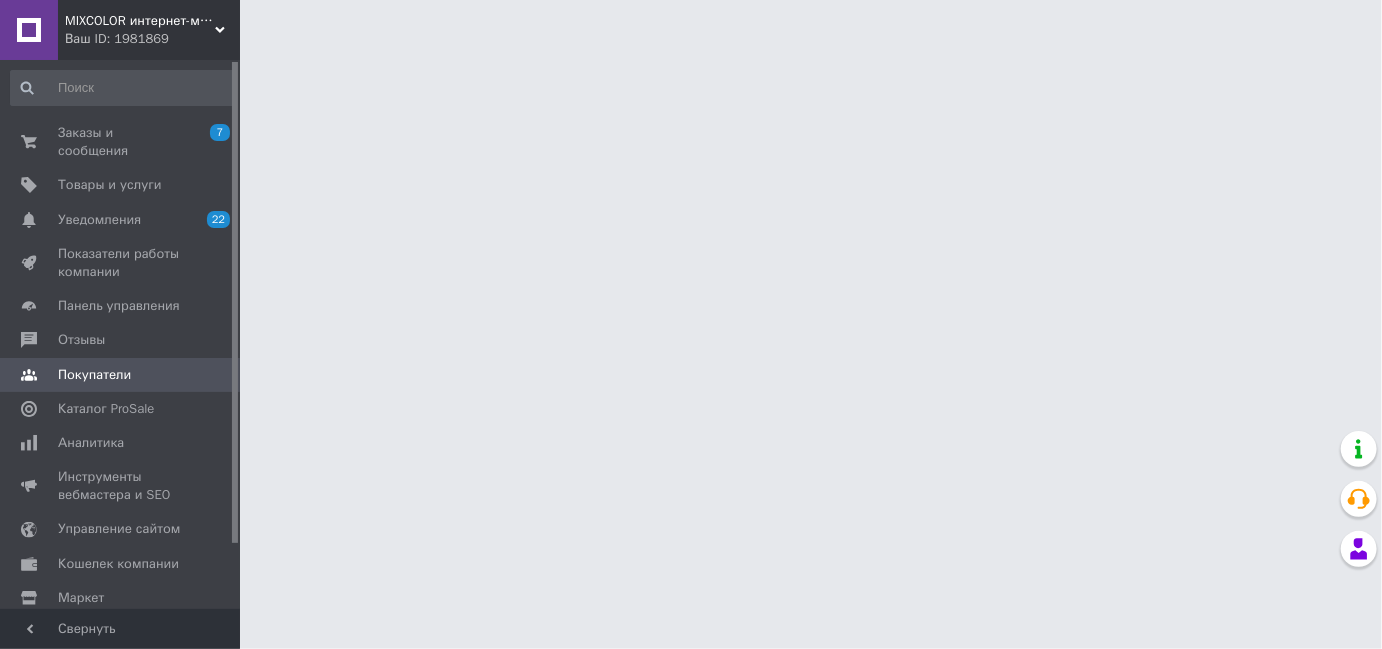 scroll, scrollTop: 0, scrollLeft: 0, axis: both 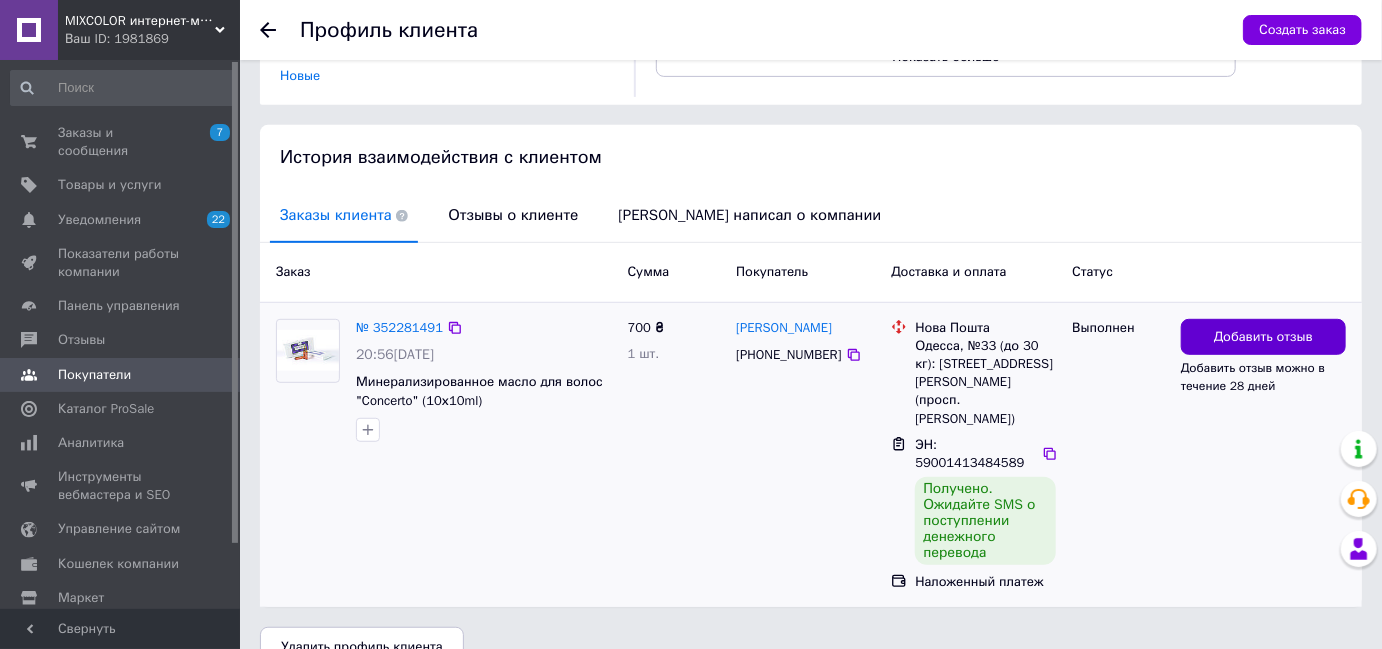 click on "Добавить отзыв" at bounding box center (1263, 337) 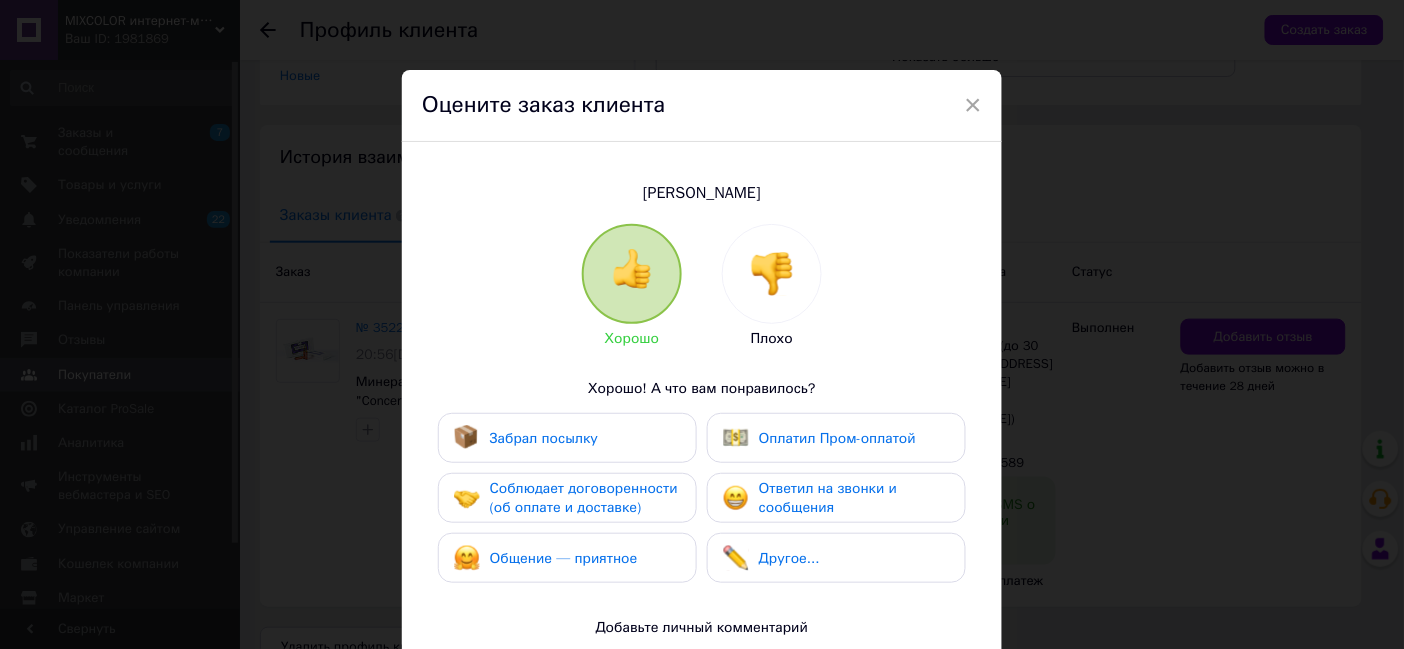 click on "Забрал посылку" at bounding box center (544, 438) 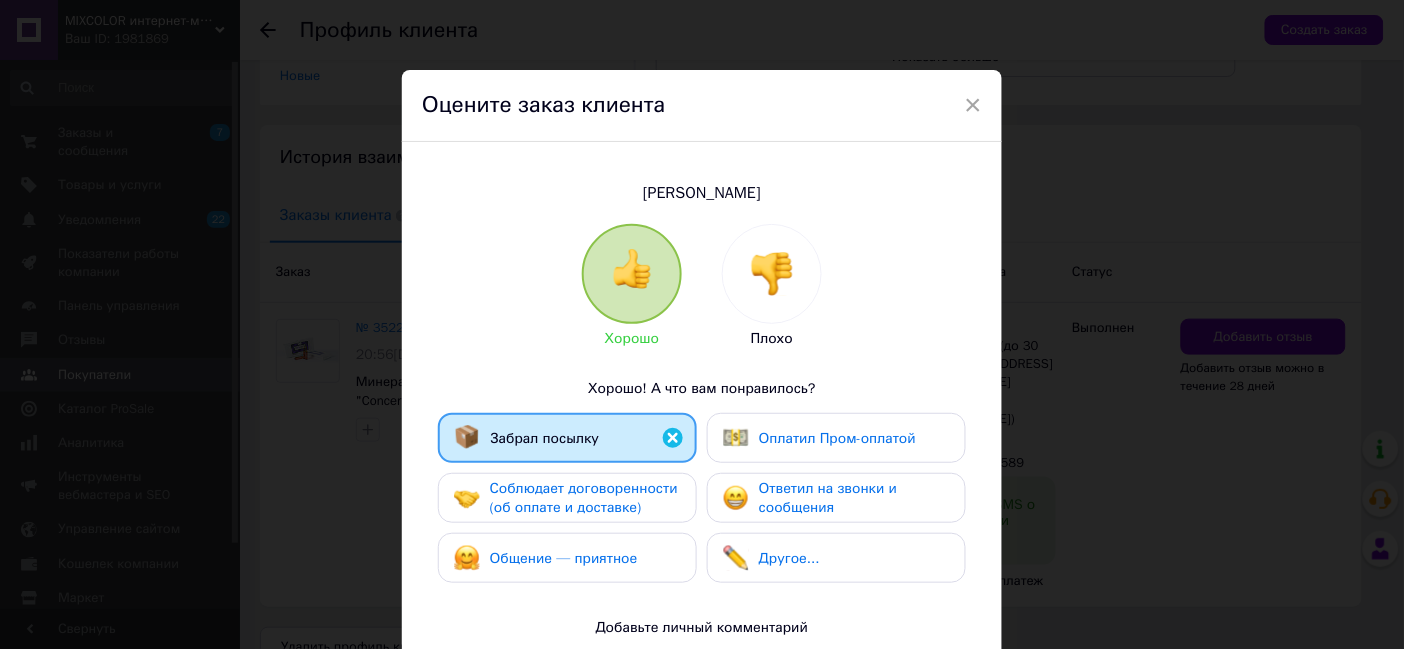 click on "Соблюдает договоренности (об оплате и доставке)" at bounding box center [584, 498] 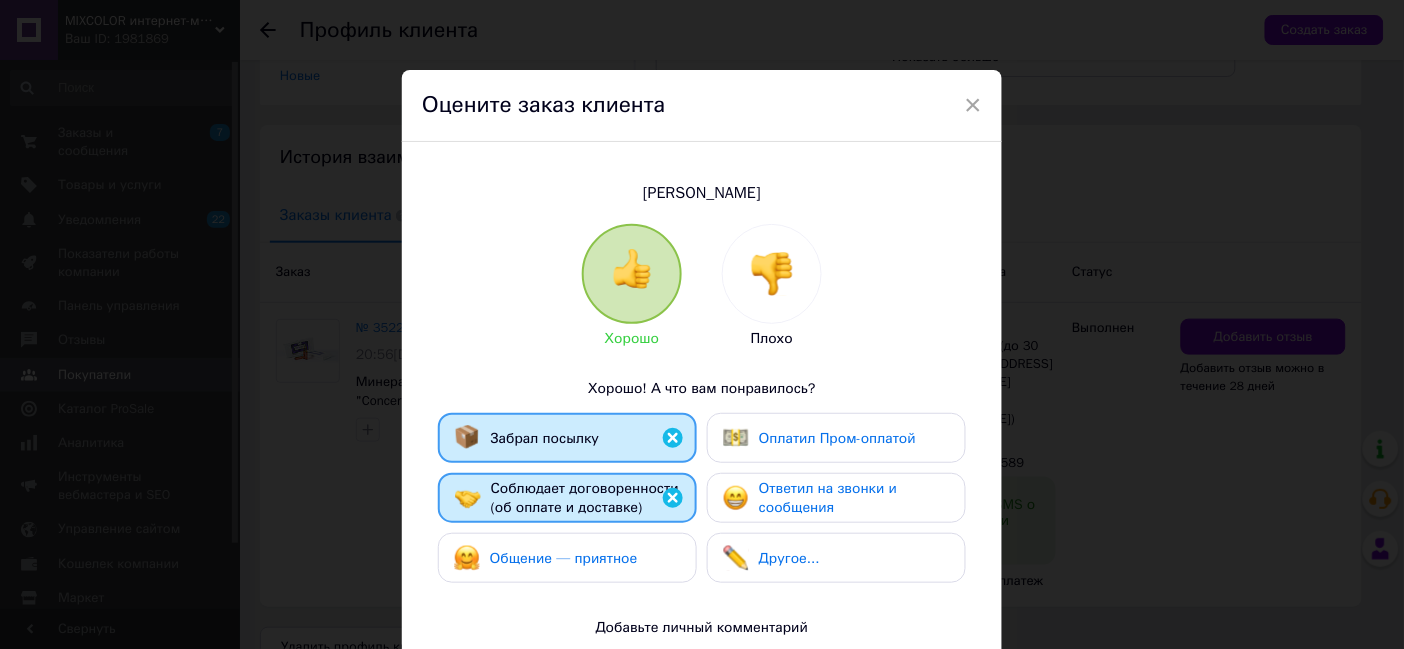 click on "Общение — приятное" at bounding box center (564, 558) 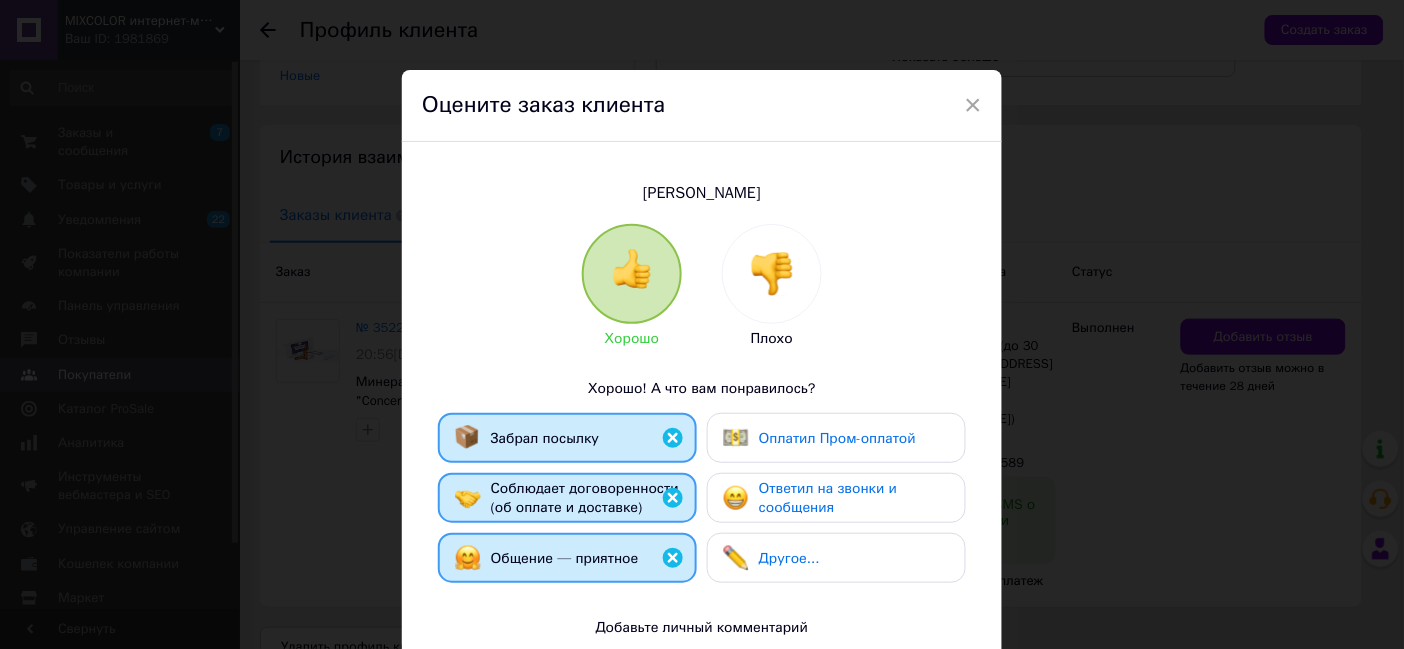click on "Ответил на звонки и сообщения" at bounding box center (828, 498) 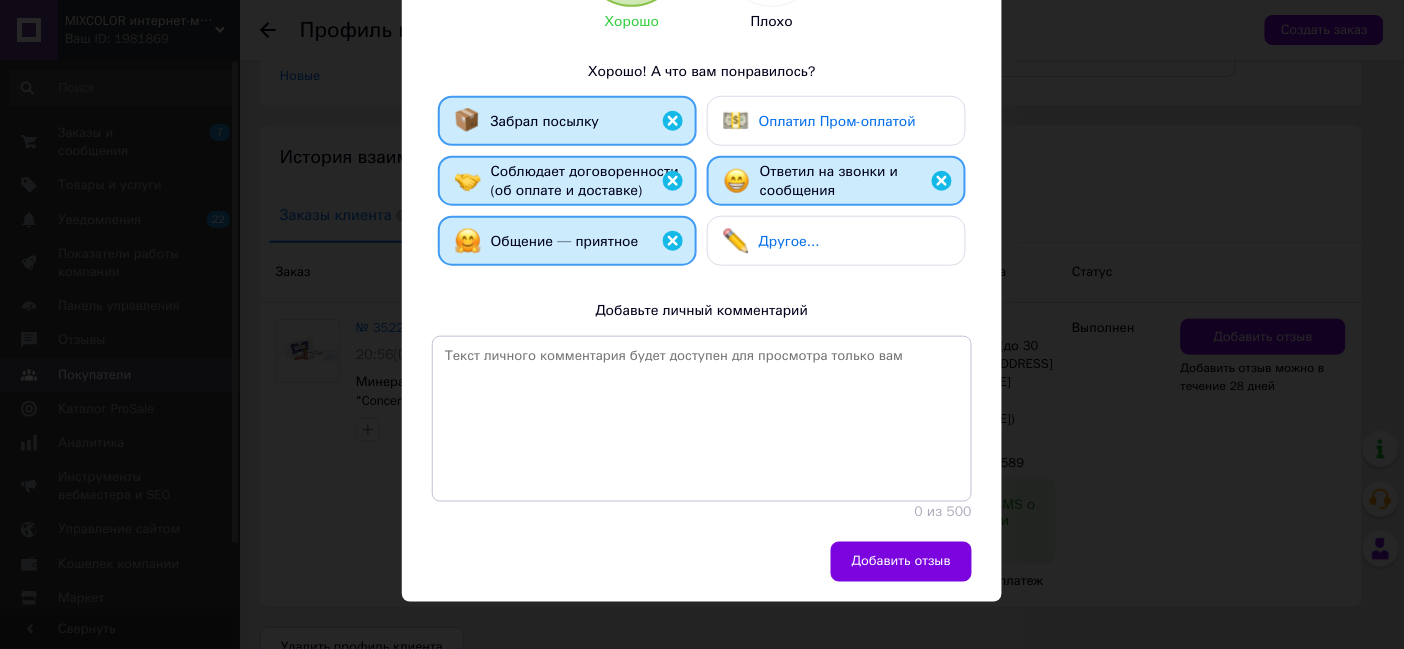 scroll, scrollTop: 331, scrollLeft: 0, axis: vertical 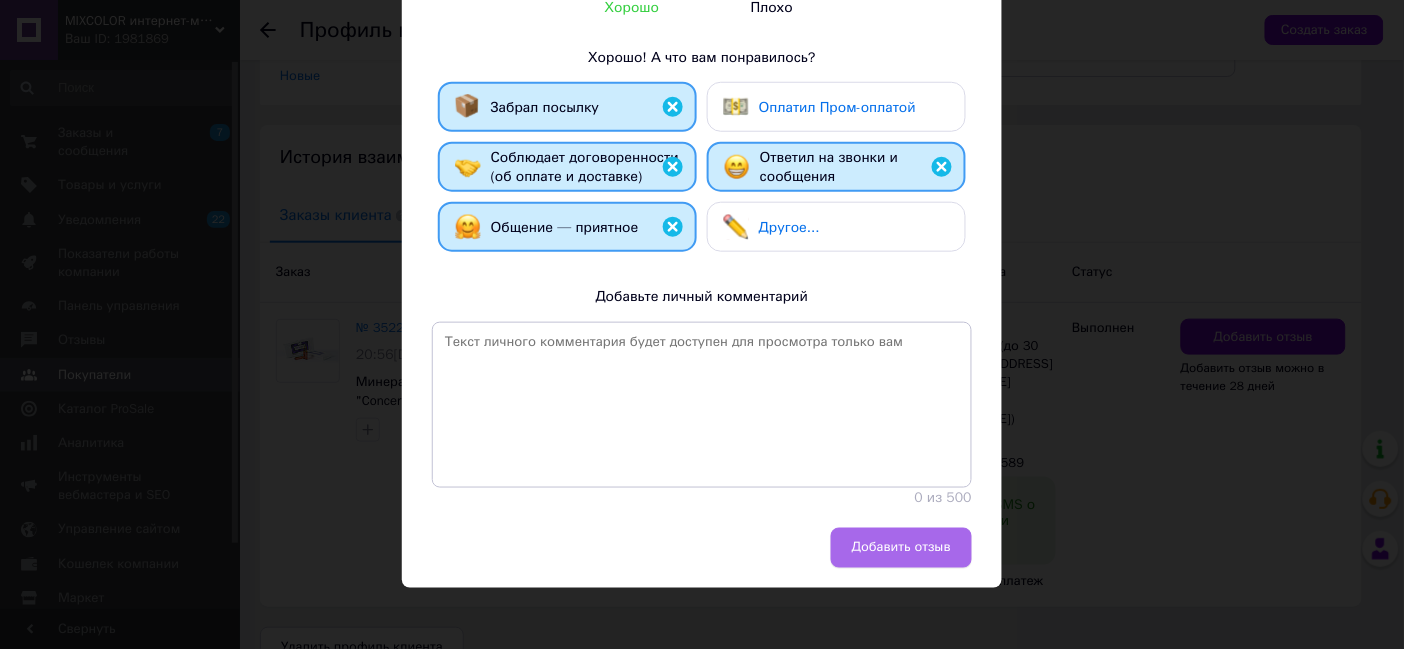 click on "Добавить отзыв" at bounding box center [901, 548] 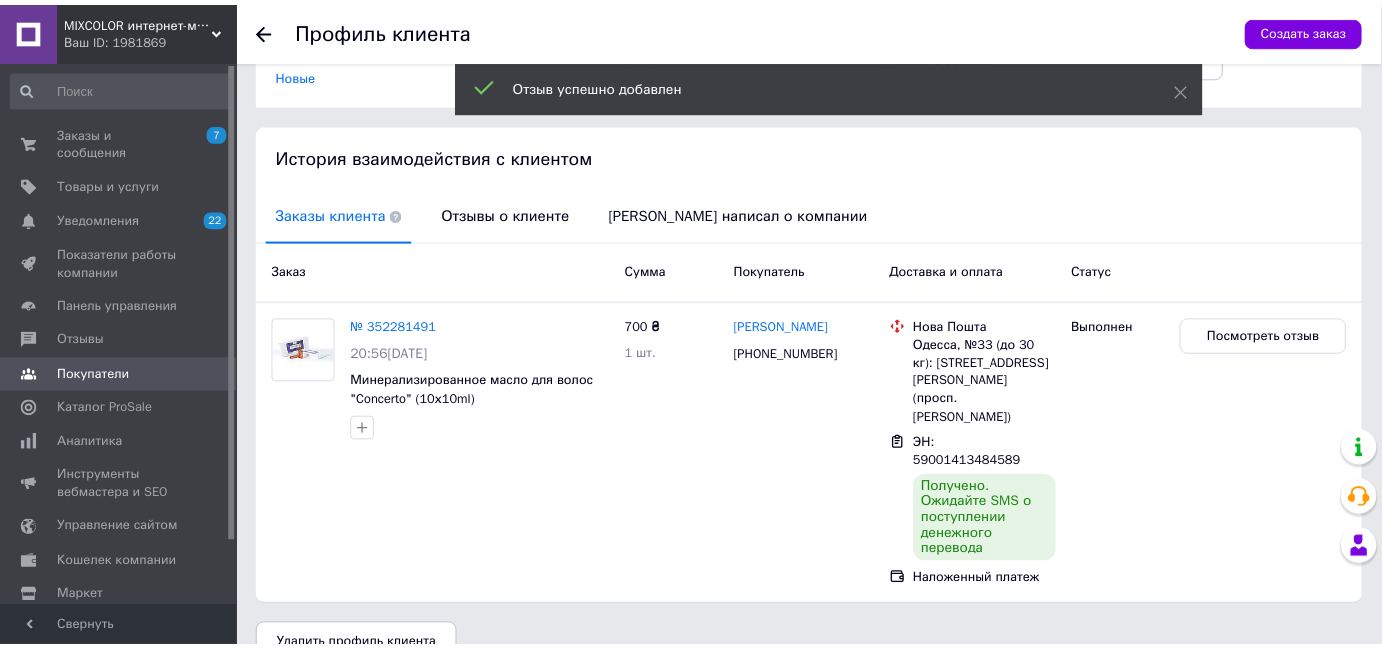 scroll, scrollTop: 320, scrollLeft: 0, axis: vertical 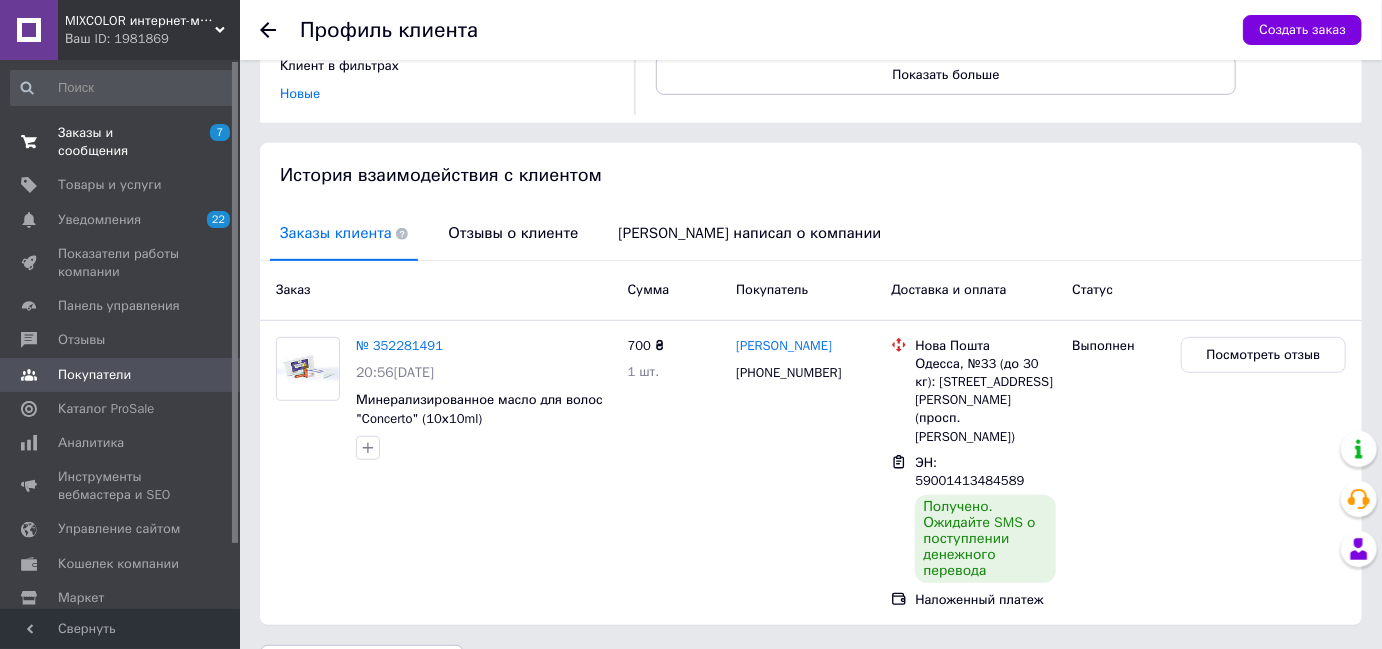 click on "Заказы и сообщения" at bounding box center (121, 142) 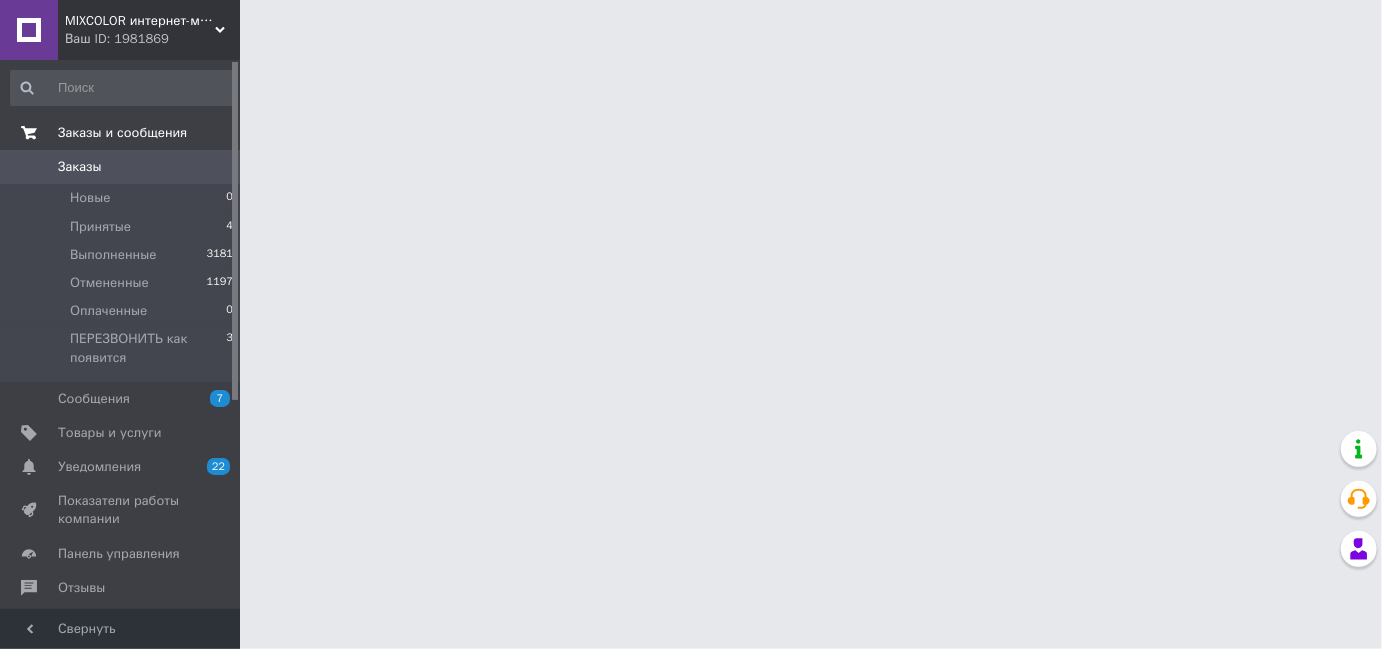 scroll, scrollTop: 0, scrollLeft: 0, axis: both 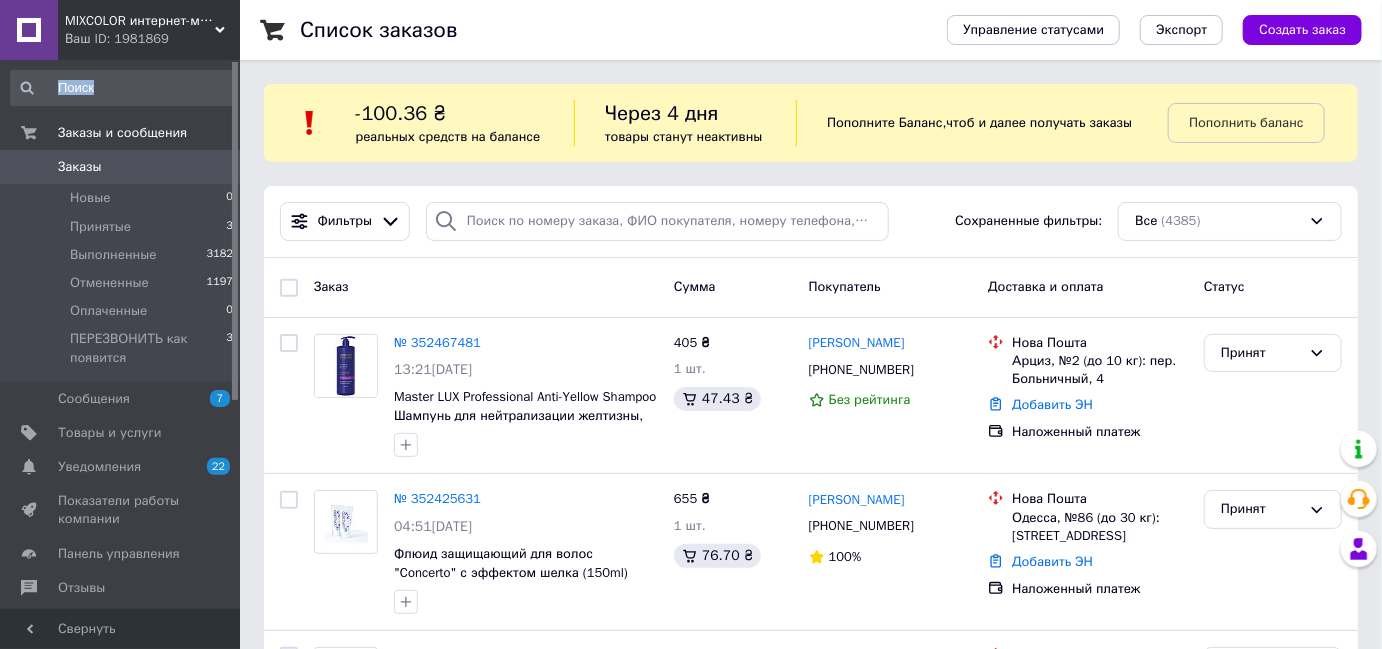 drag, startPoint x: 91, startPoint y: 118, endPoint x: 19, endPoint y: 85, distance: 79.20227 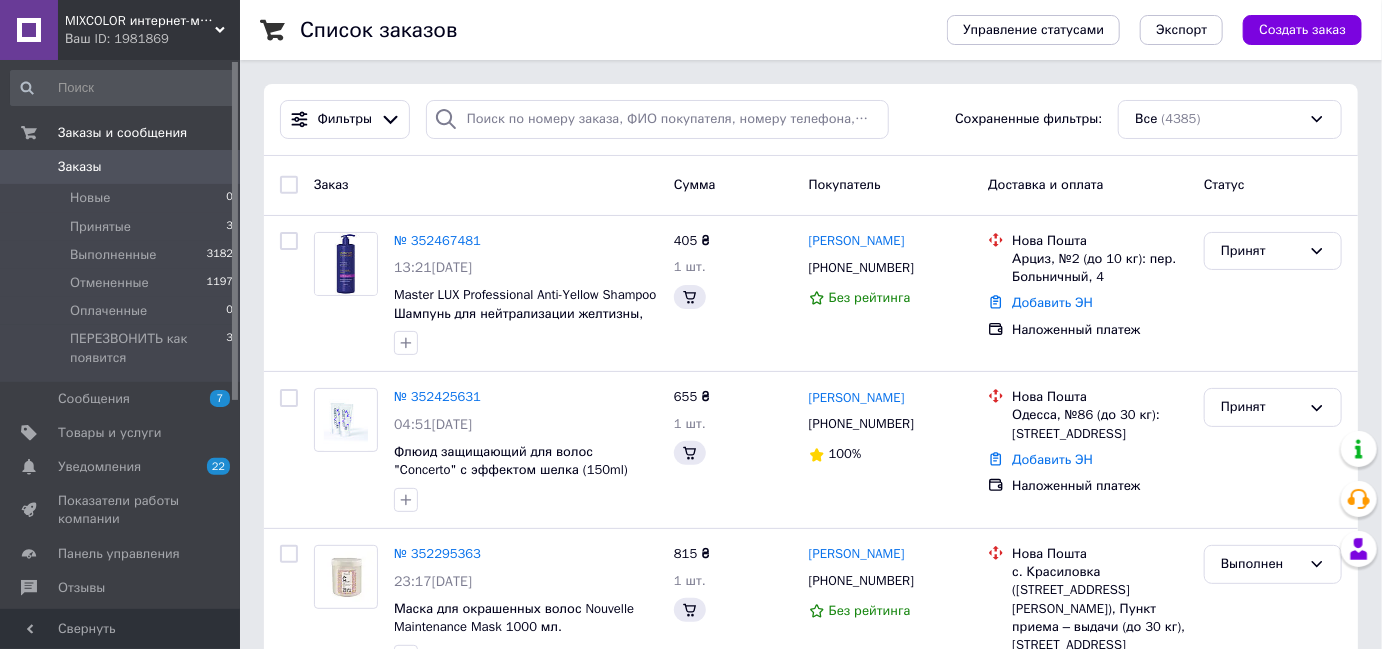 scroll, scrollTop: 0, scrollLeft: 0, axis: both 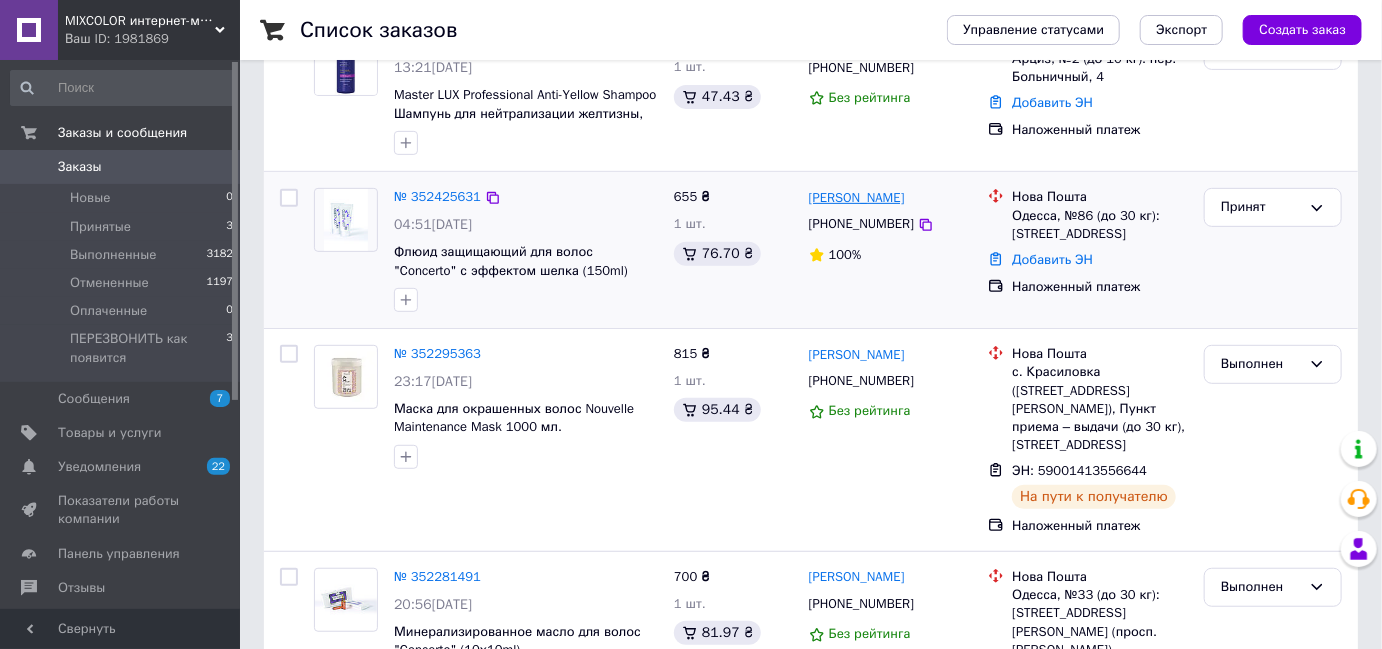 click on "[PERSON_NAME]" at bounding box center [857, 198] 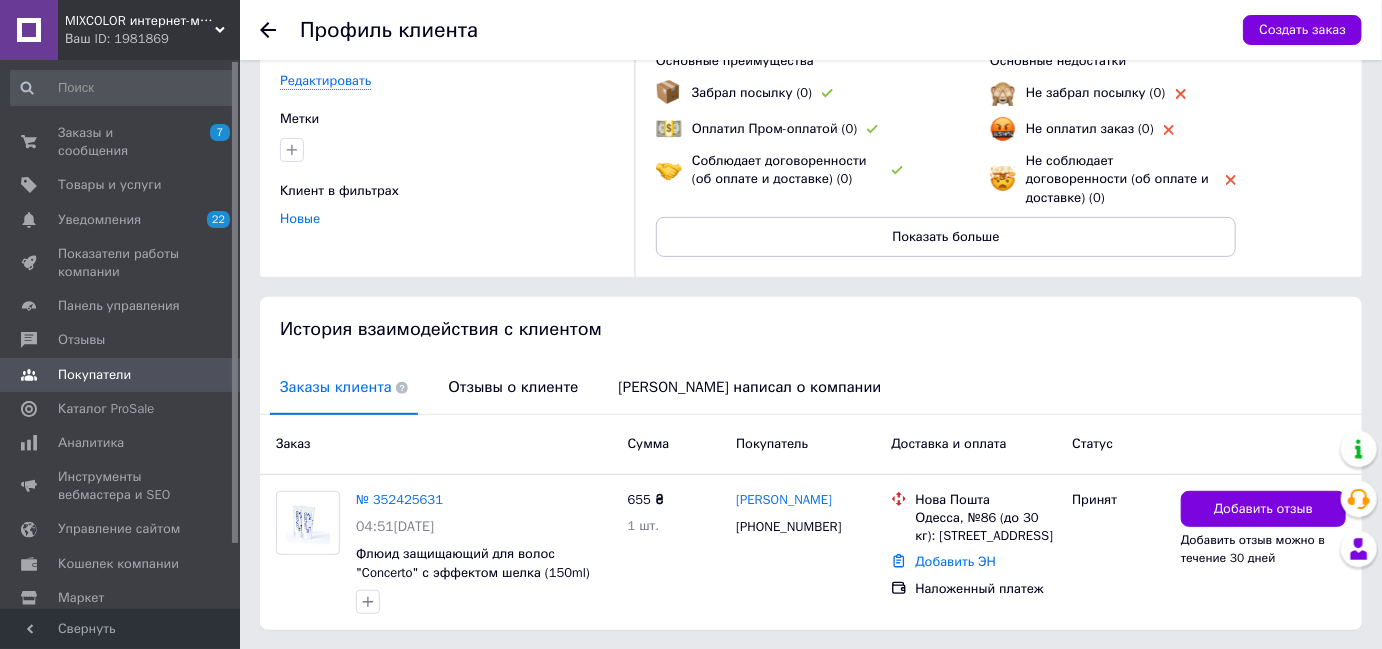 scroll, scrollTop: 155, scrollLeft: 0, axis: vertical 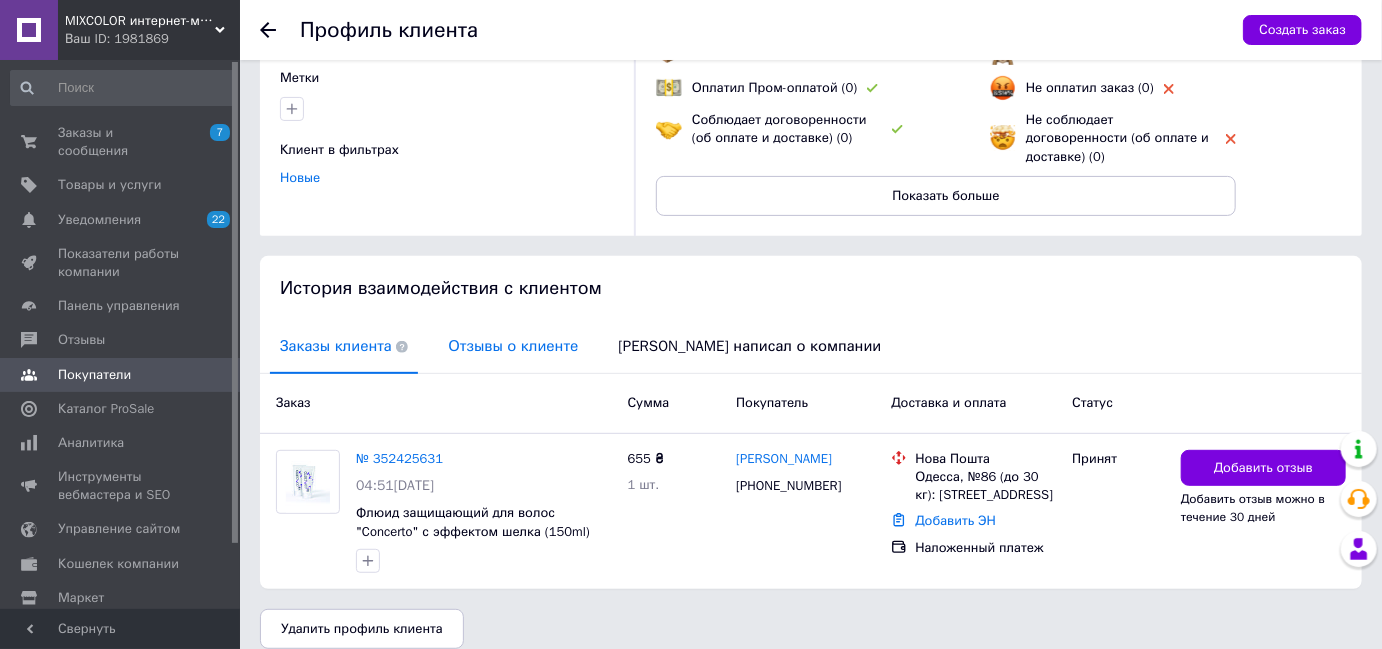 click on "Отзывы о клиенте" at bounding box center [513, 346] 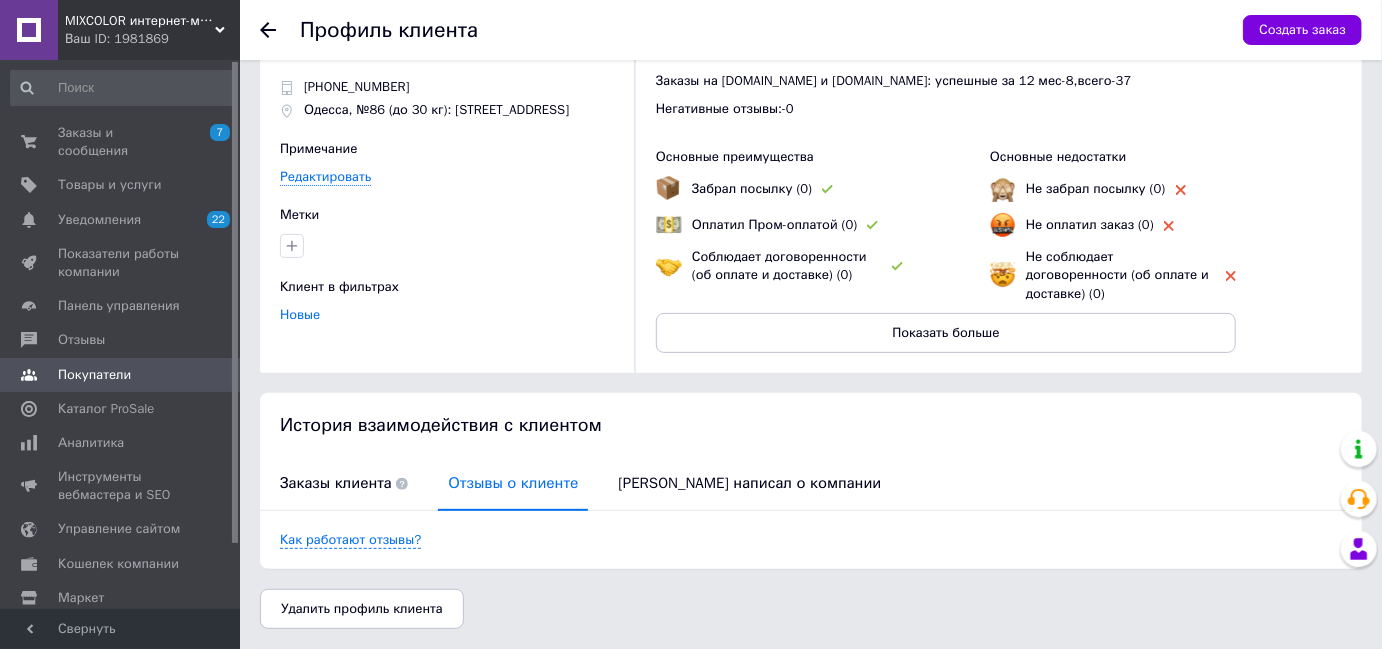 scroll, scrollTop: 42, scrollLeft: 0, axis: vertical 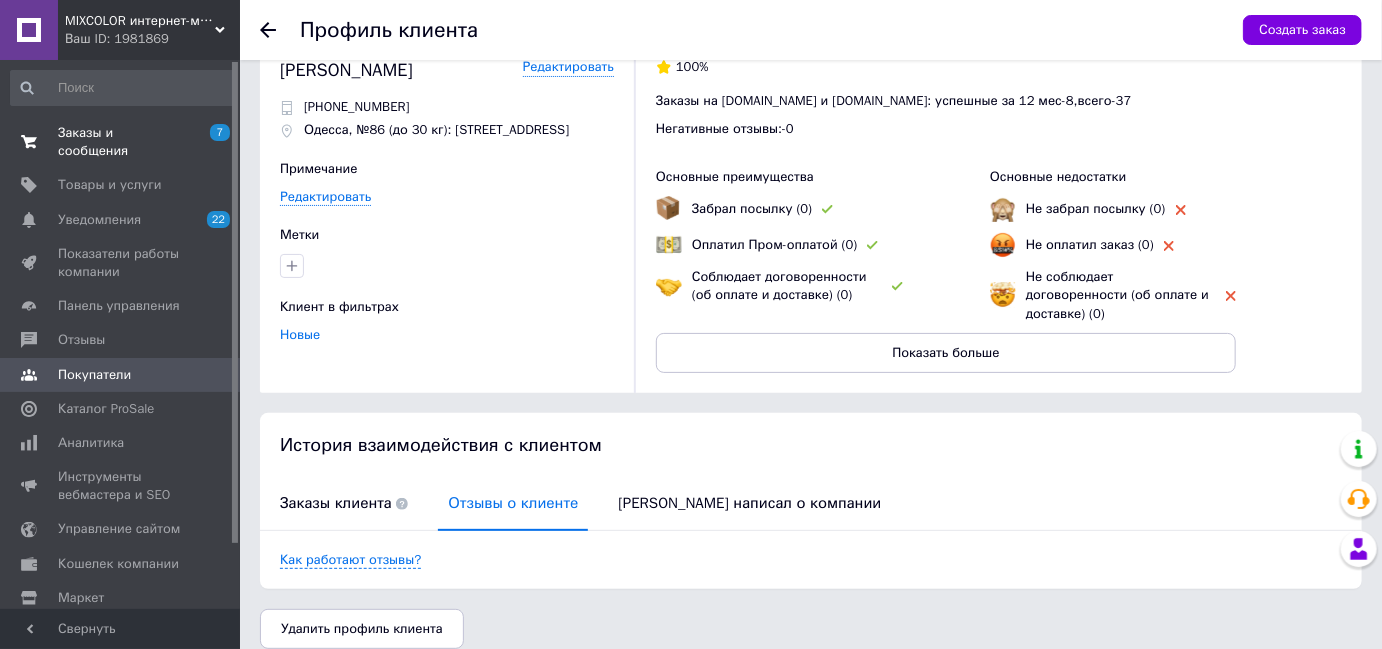 click on "Заказы и сообщения" at bounding box center (121, 142) 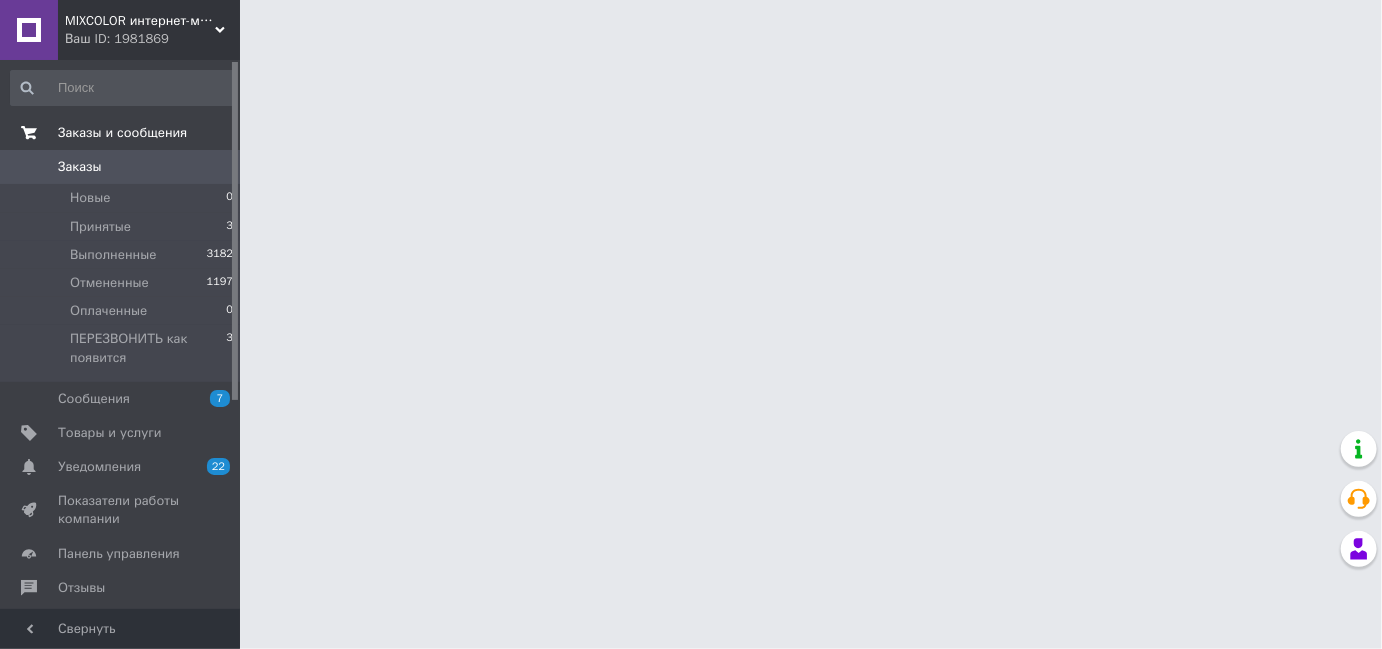 scroll, scrollTop: 0, scrollLeft: 0, axis: both 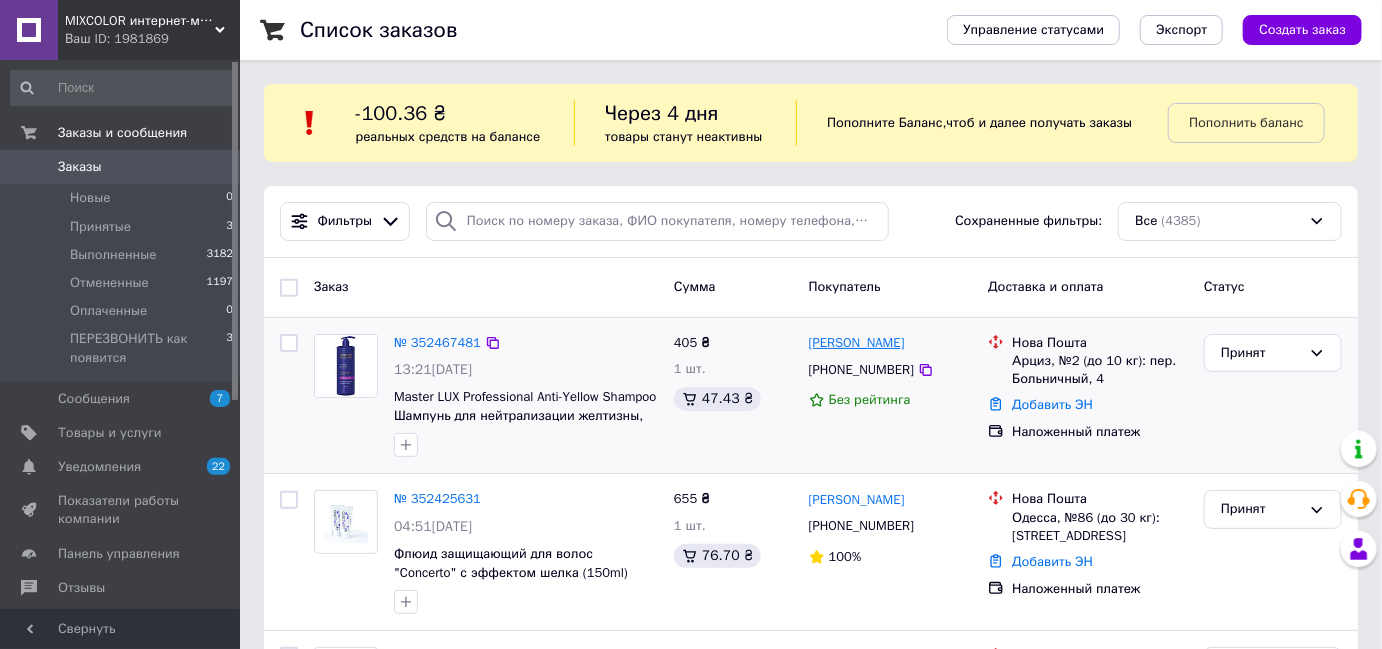 click on "[PERSON_NAME]" at bounding box center (857, 343) 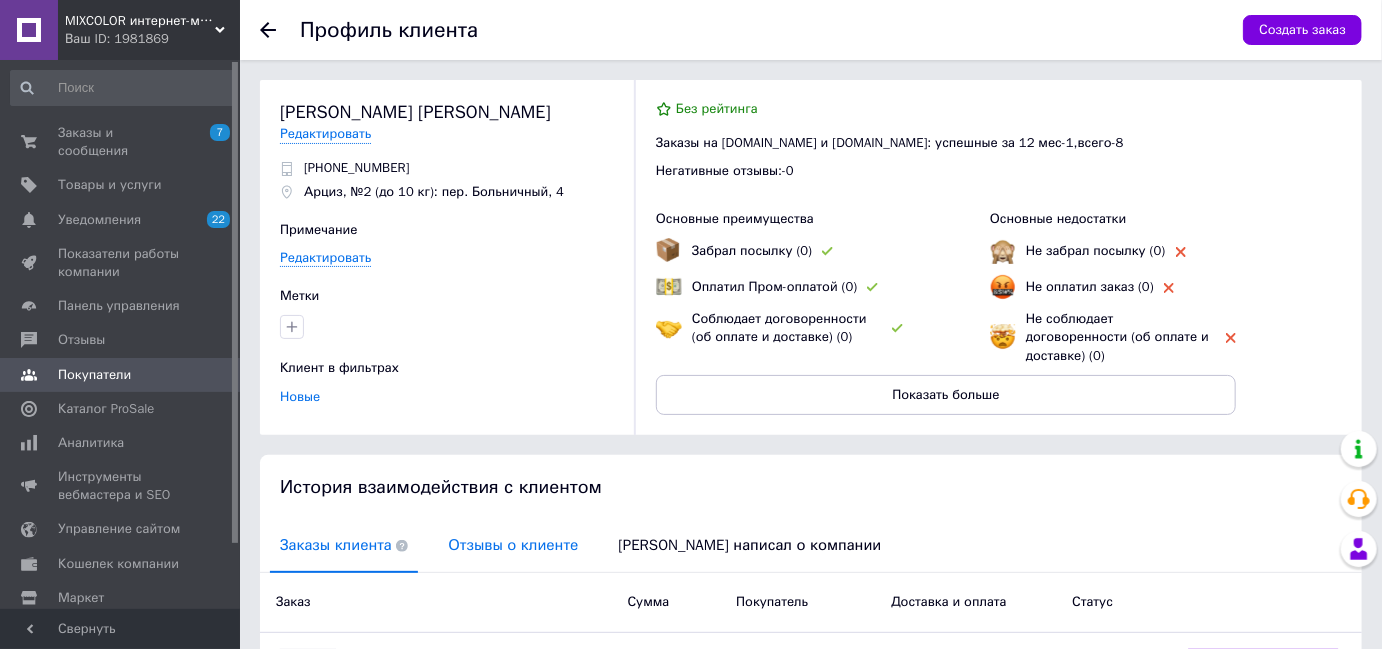 click on "Отзывы о клиенте" at bounding box center (513, 545) 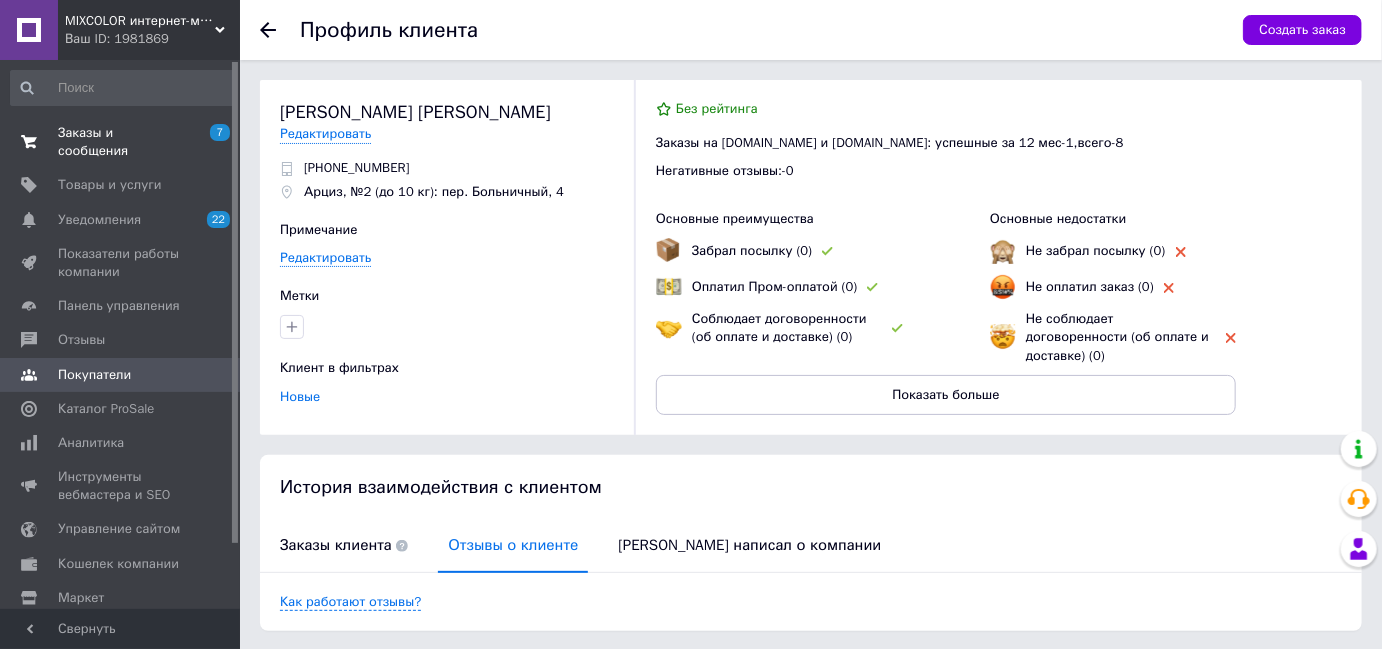 click on "Заказы и сообщения" at bounding box center [121, 142] 